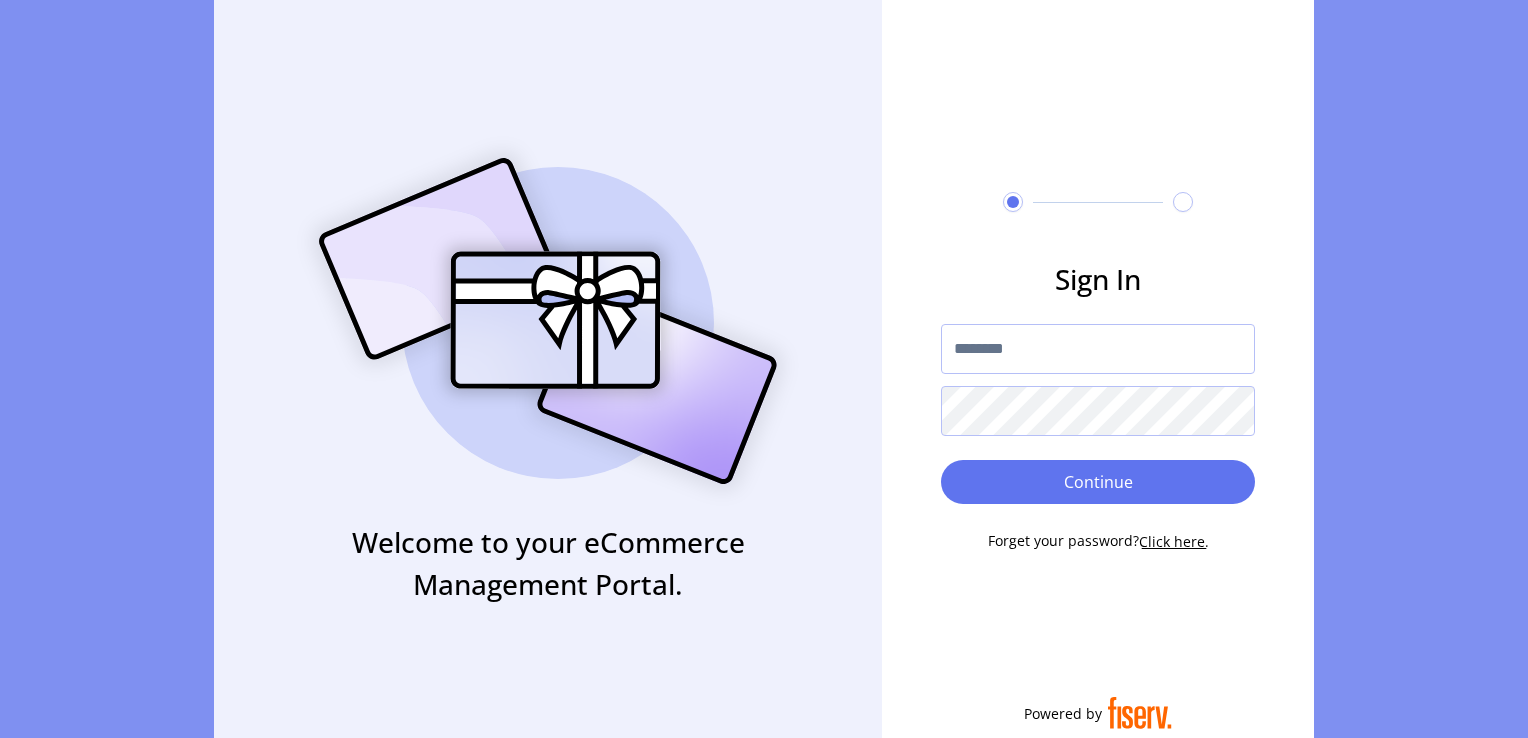 scroll, scrollTop: 0, scrollLeft: 0, axis: both 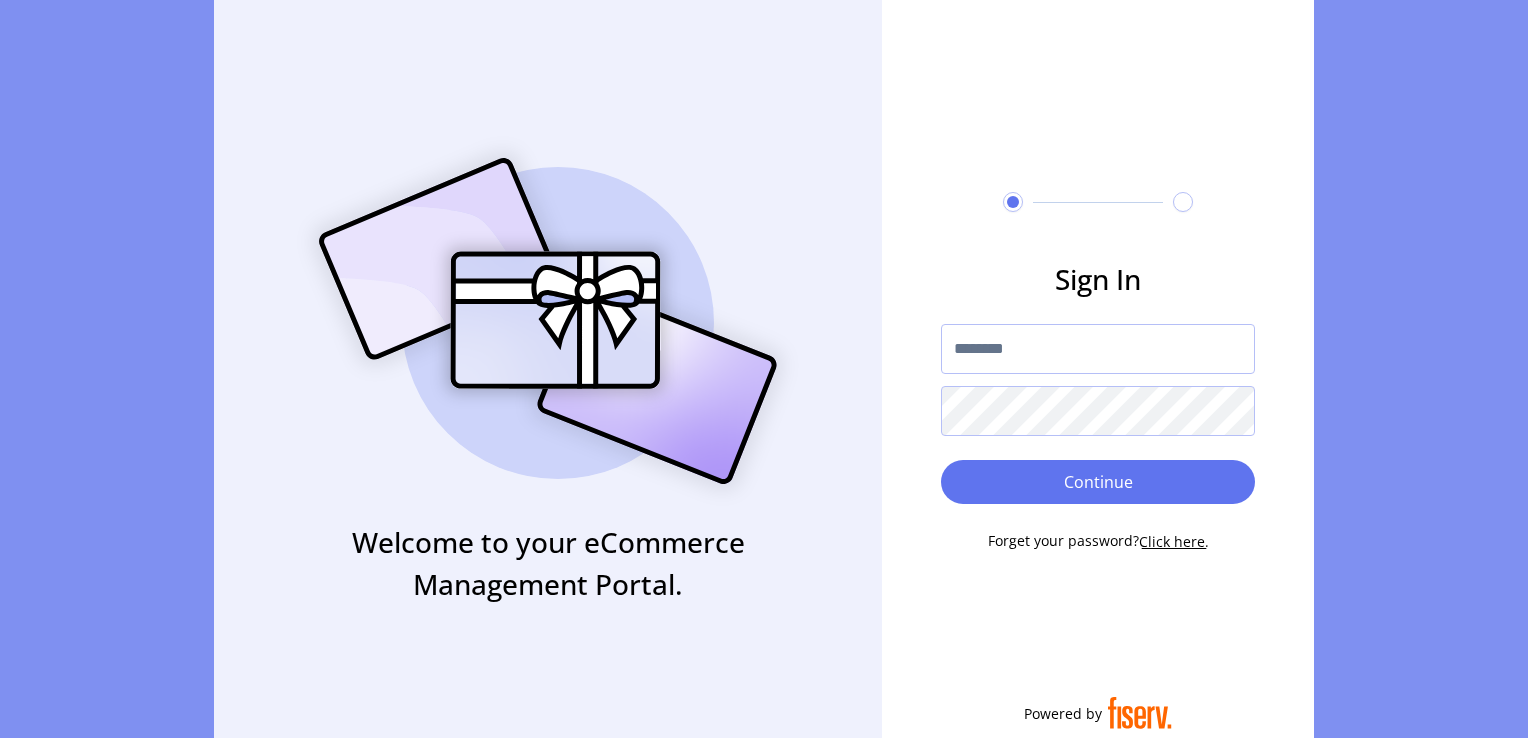 click at bounding box center (1098, 349) 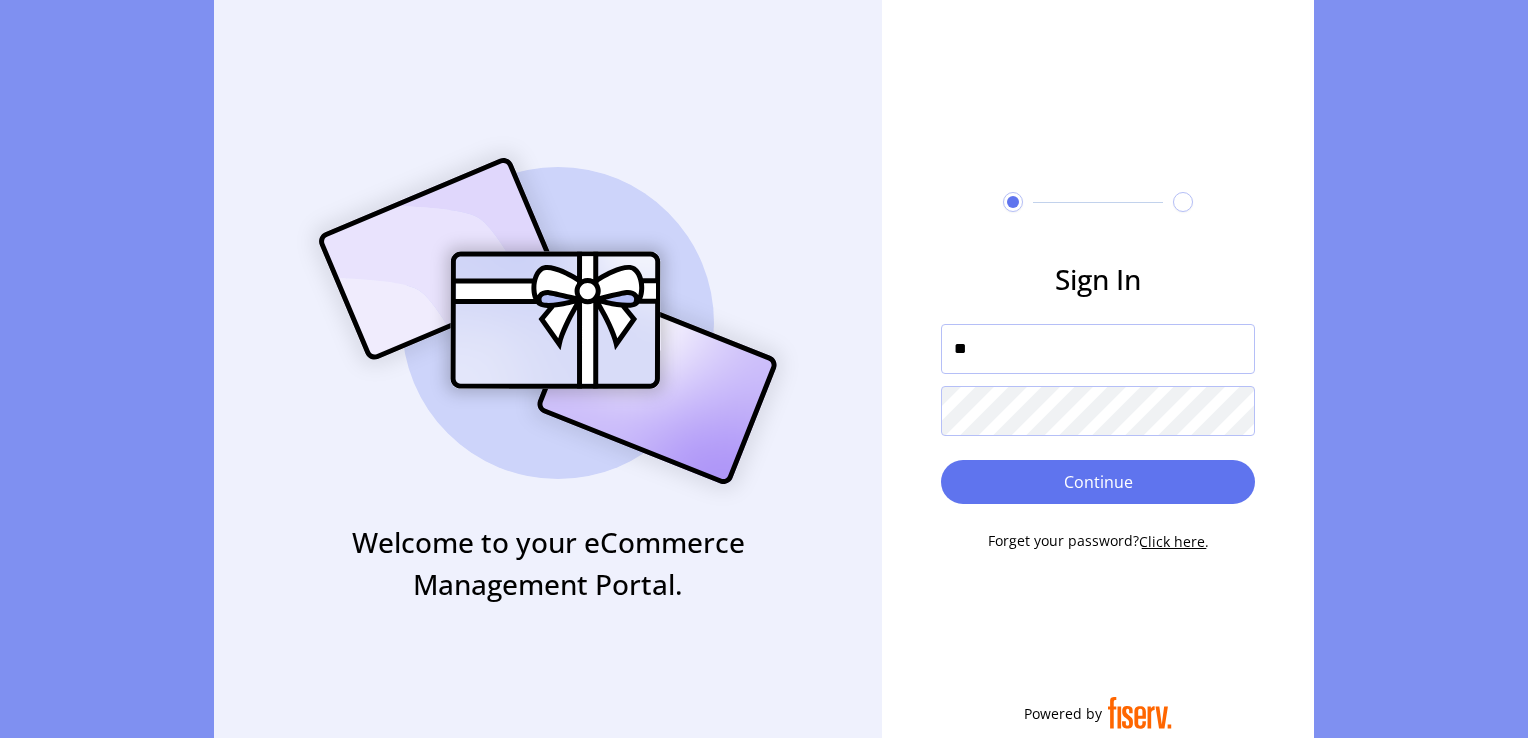 type on "*" 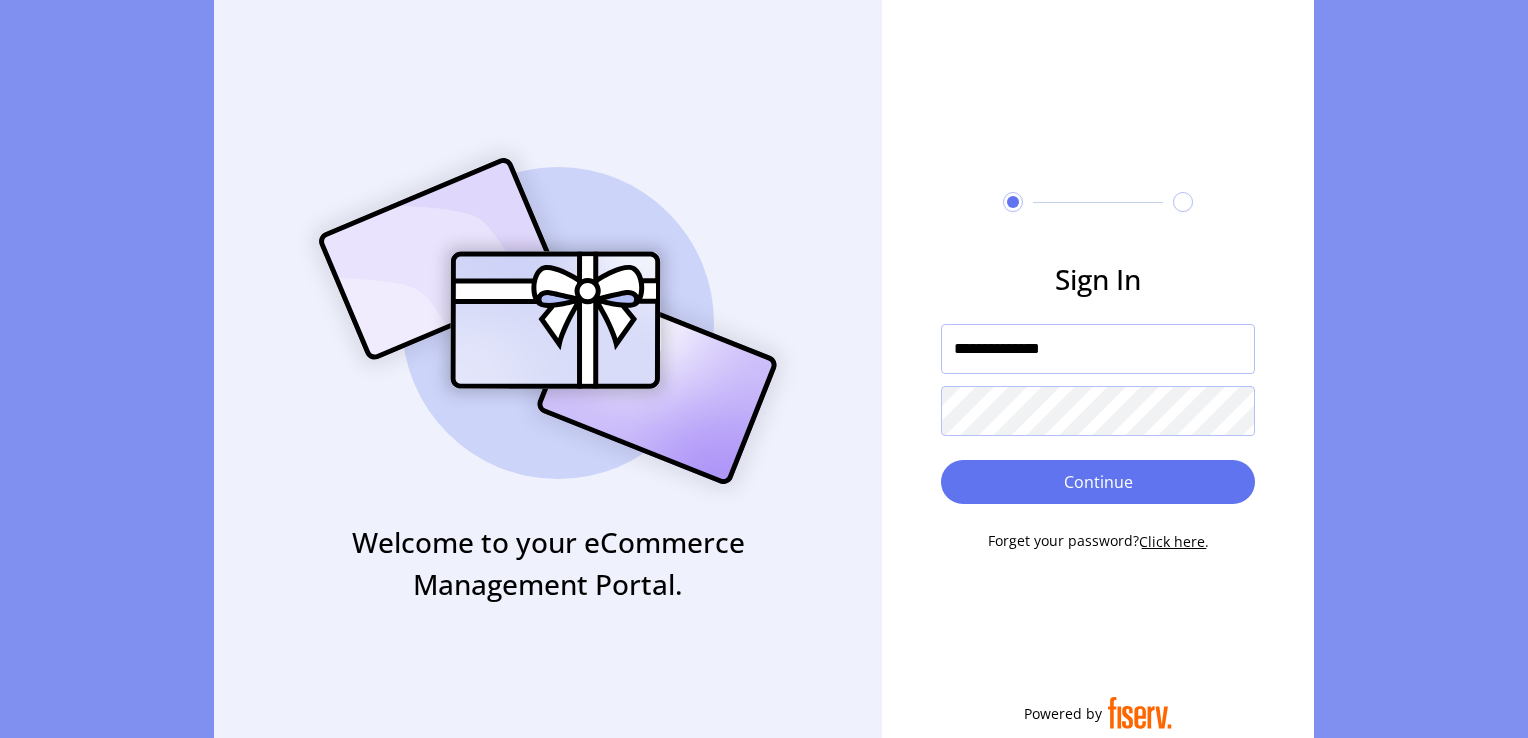 type on "**********" 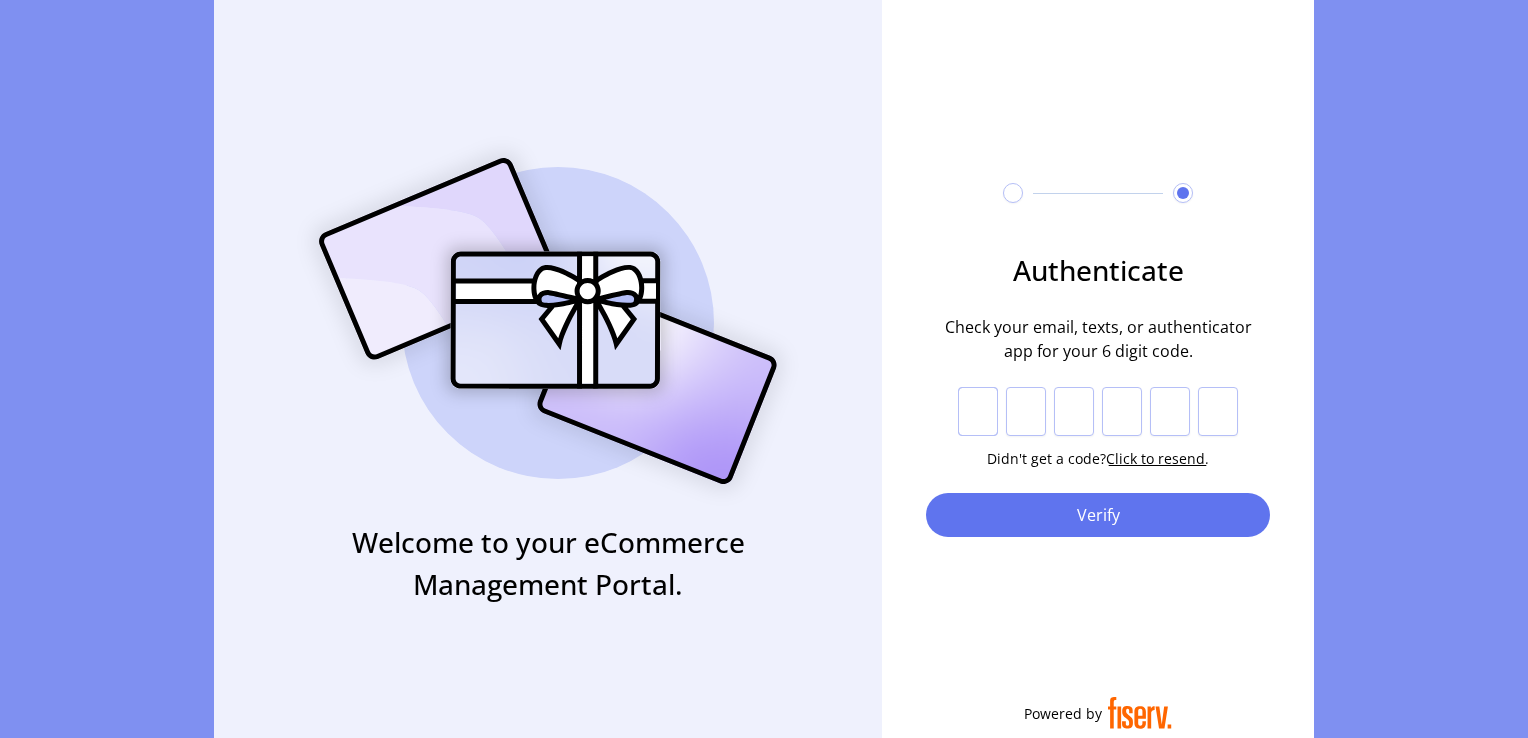 click at bounding box center (978, 412) 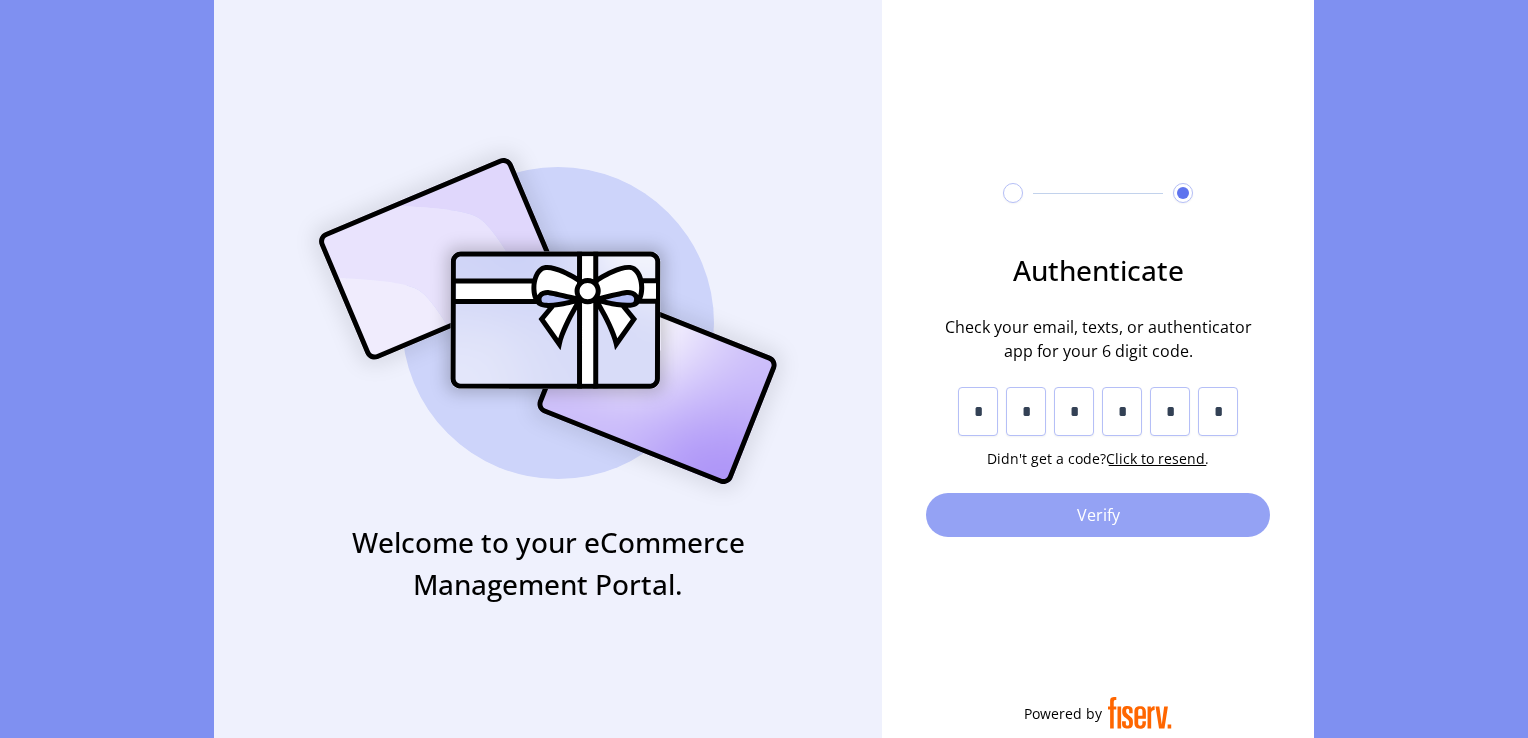 click on "Verify" at bounding box center (1098, 515) 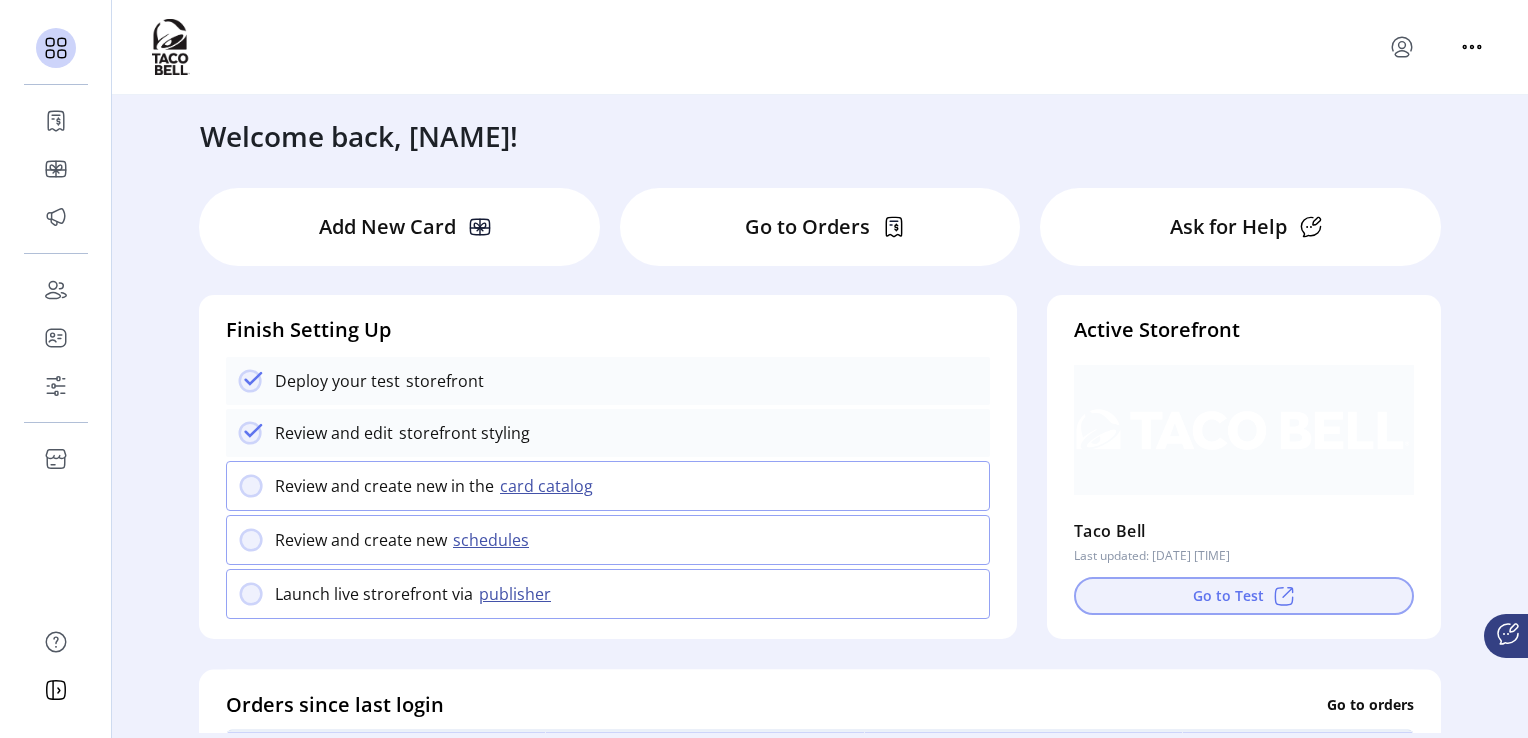 click on "Go to Test" 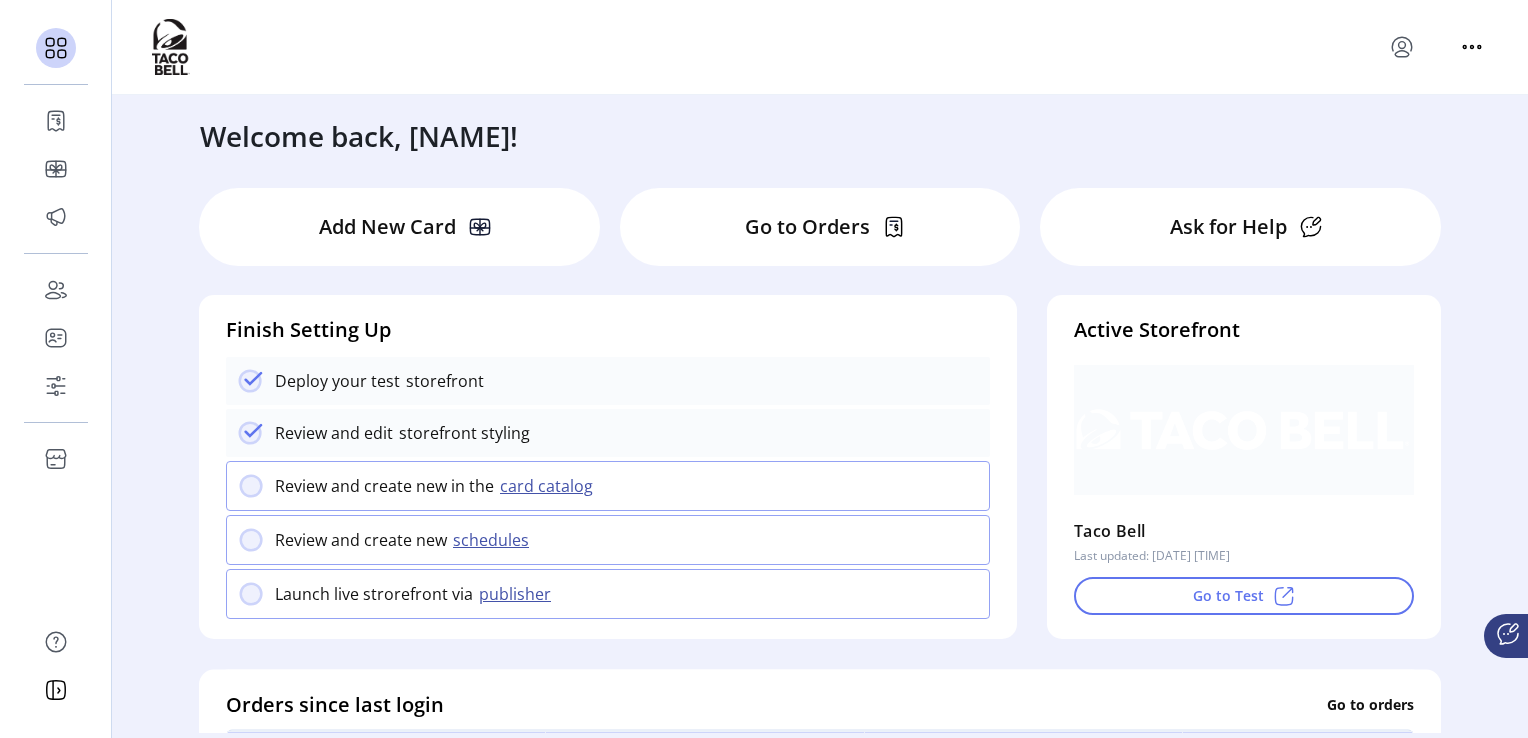 click 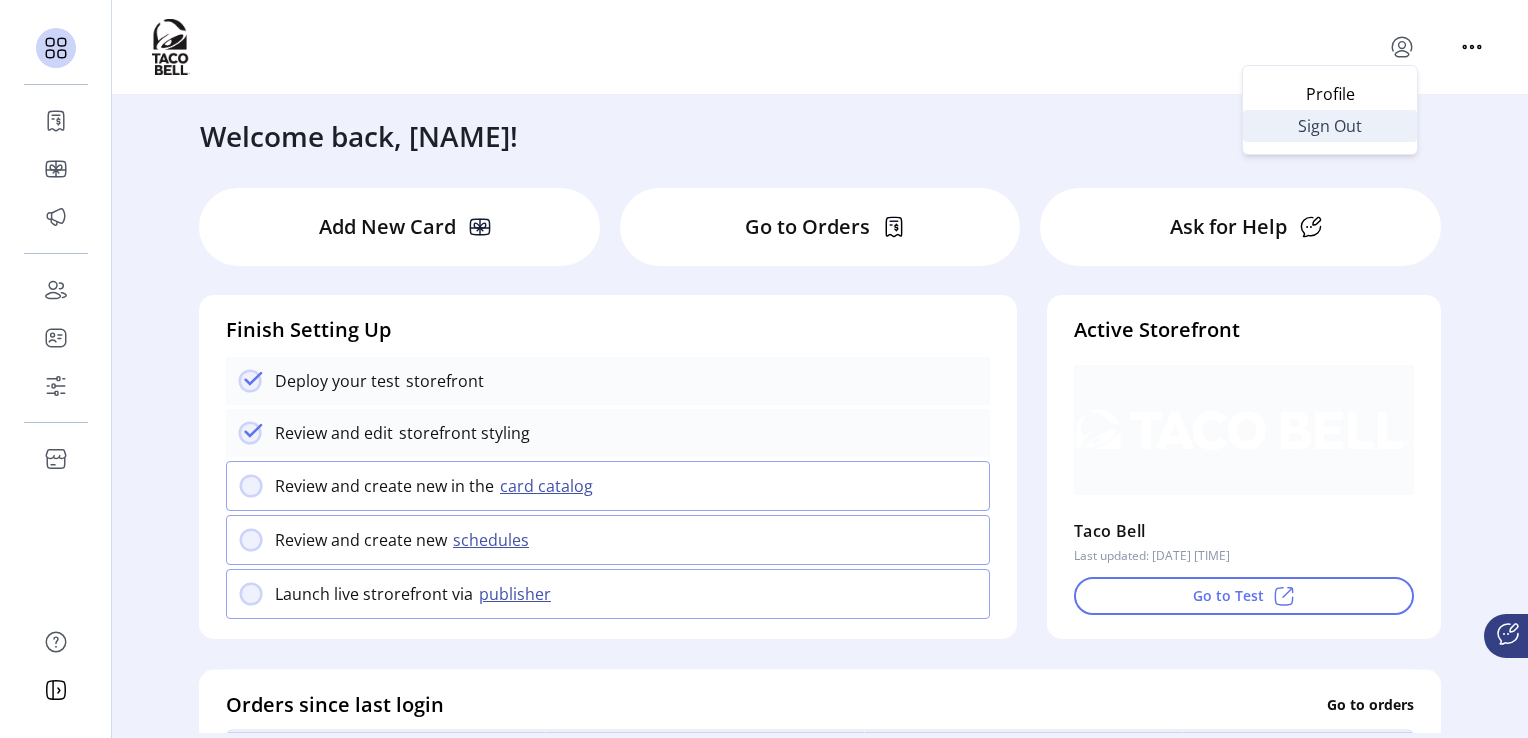 click on "Sign Out" at bounding box center (1330, 126) 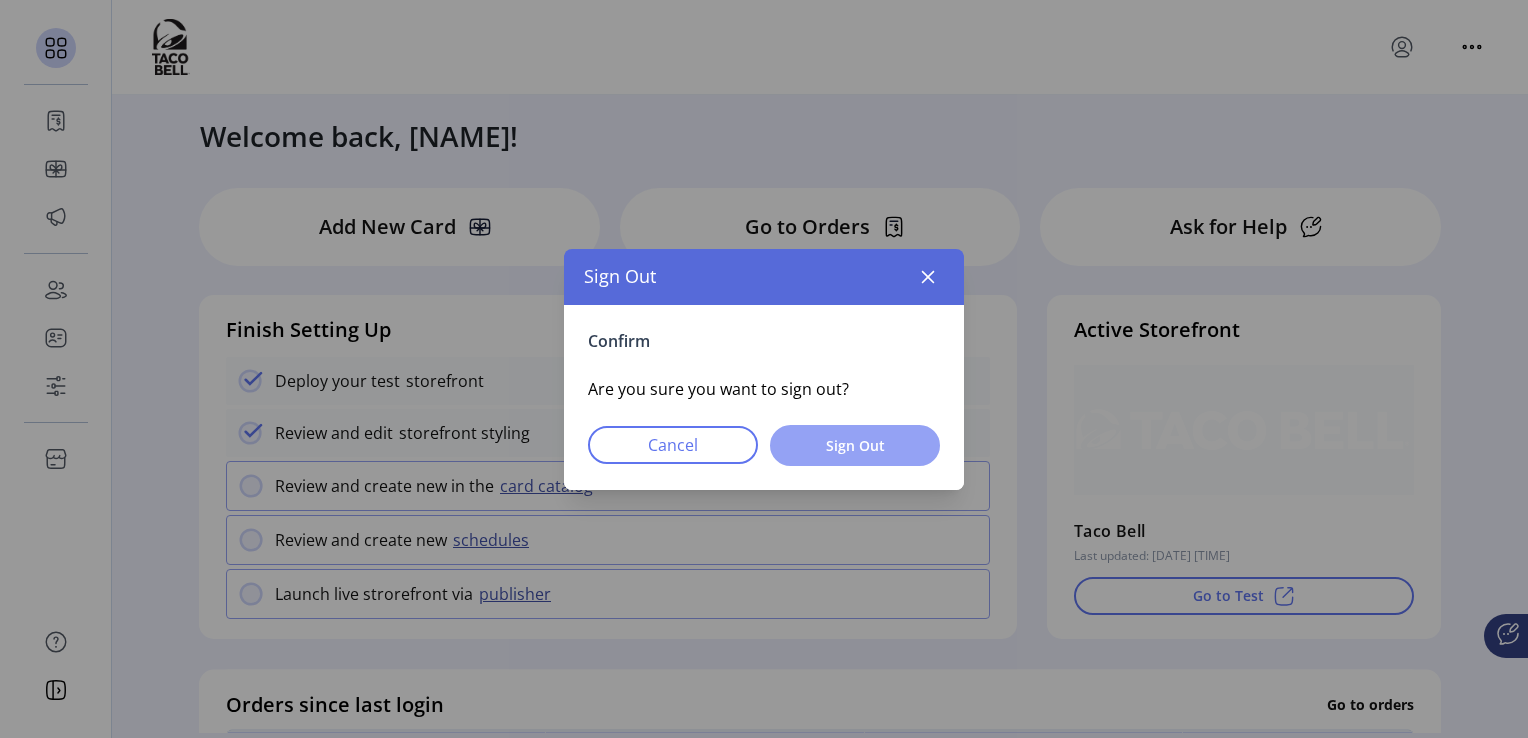 click on "Sign Out" at bounding box center [855, 445] 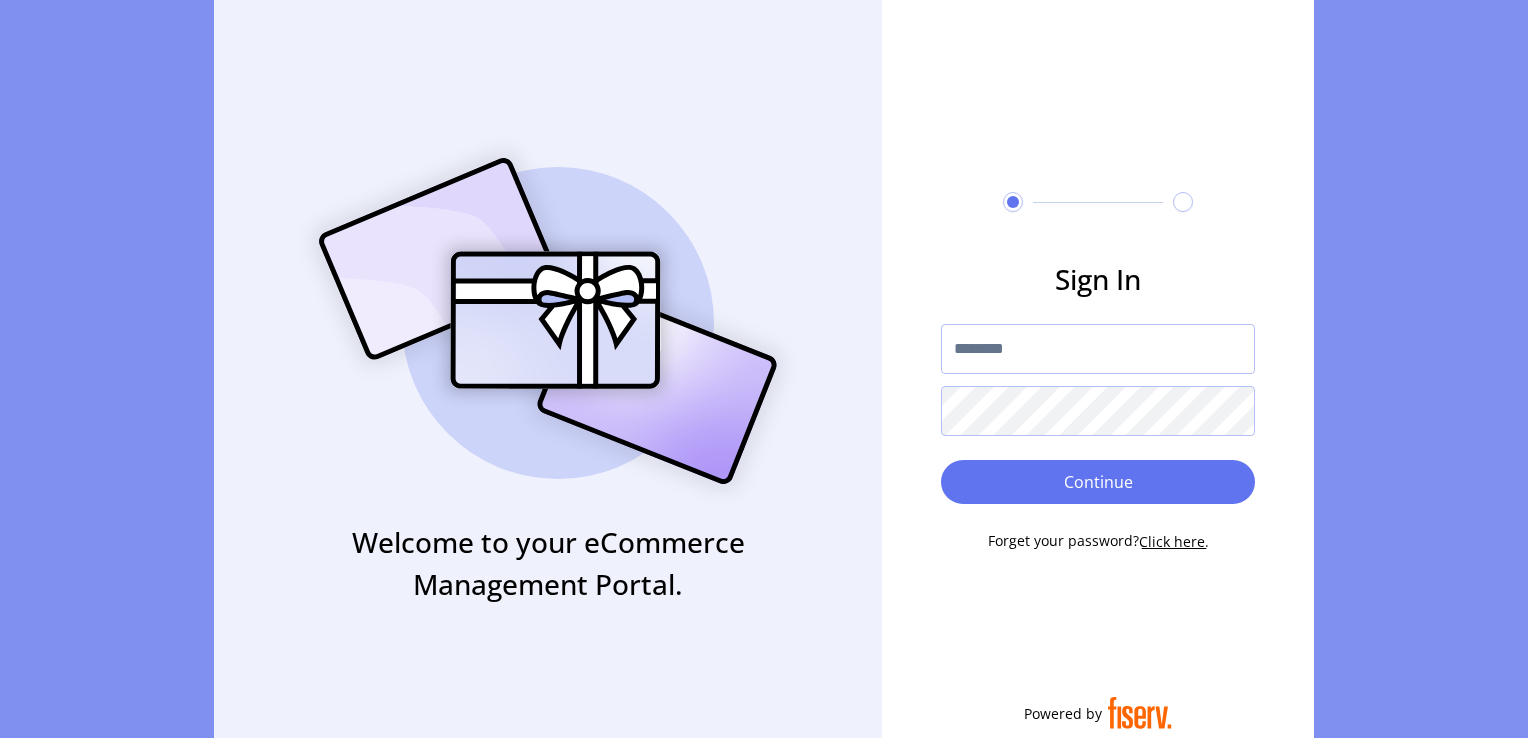 click at bounding box center [1098, 349] 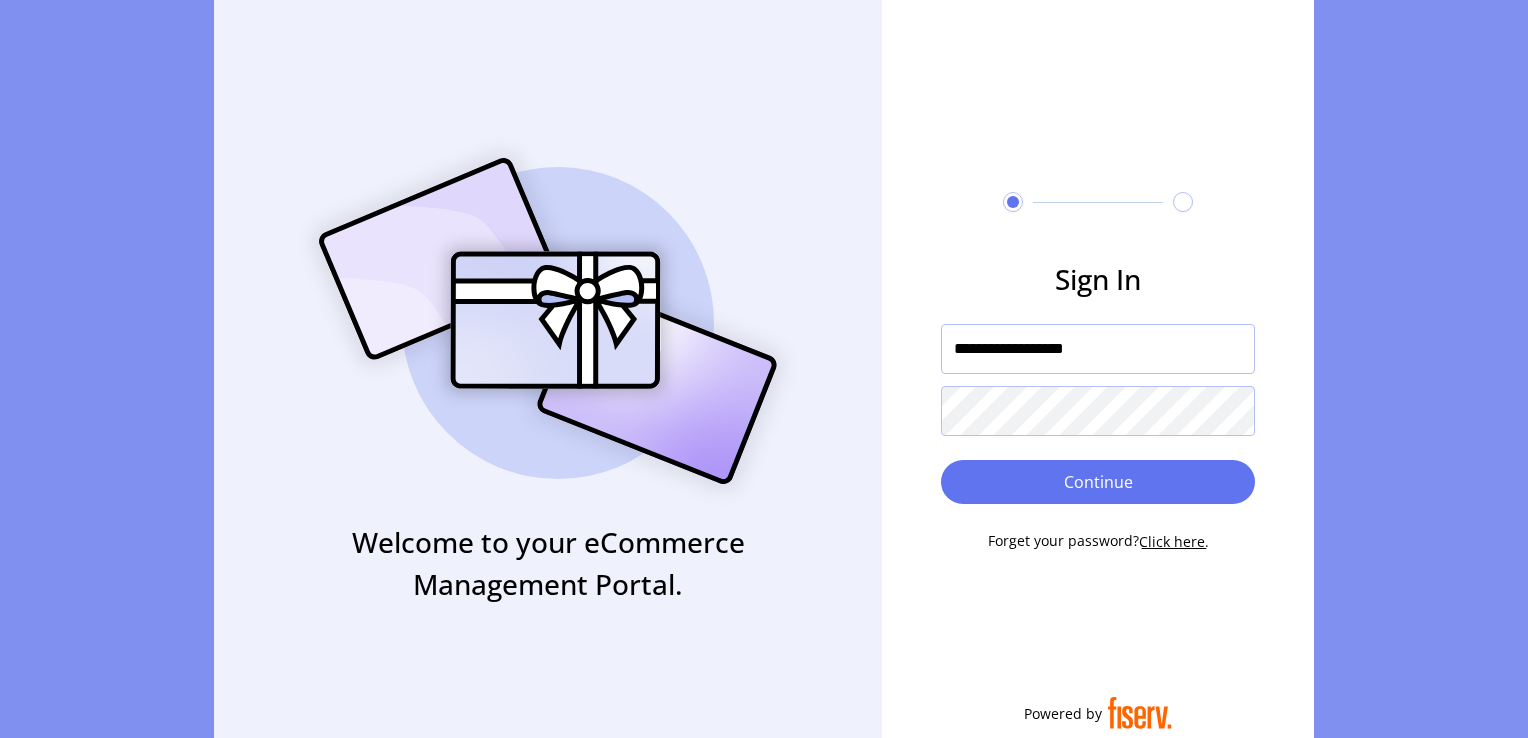 type on "**********" 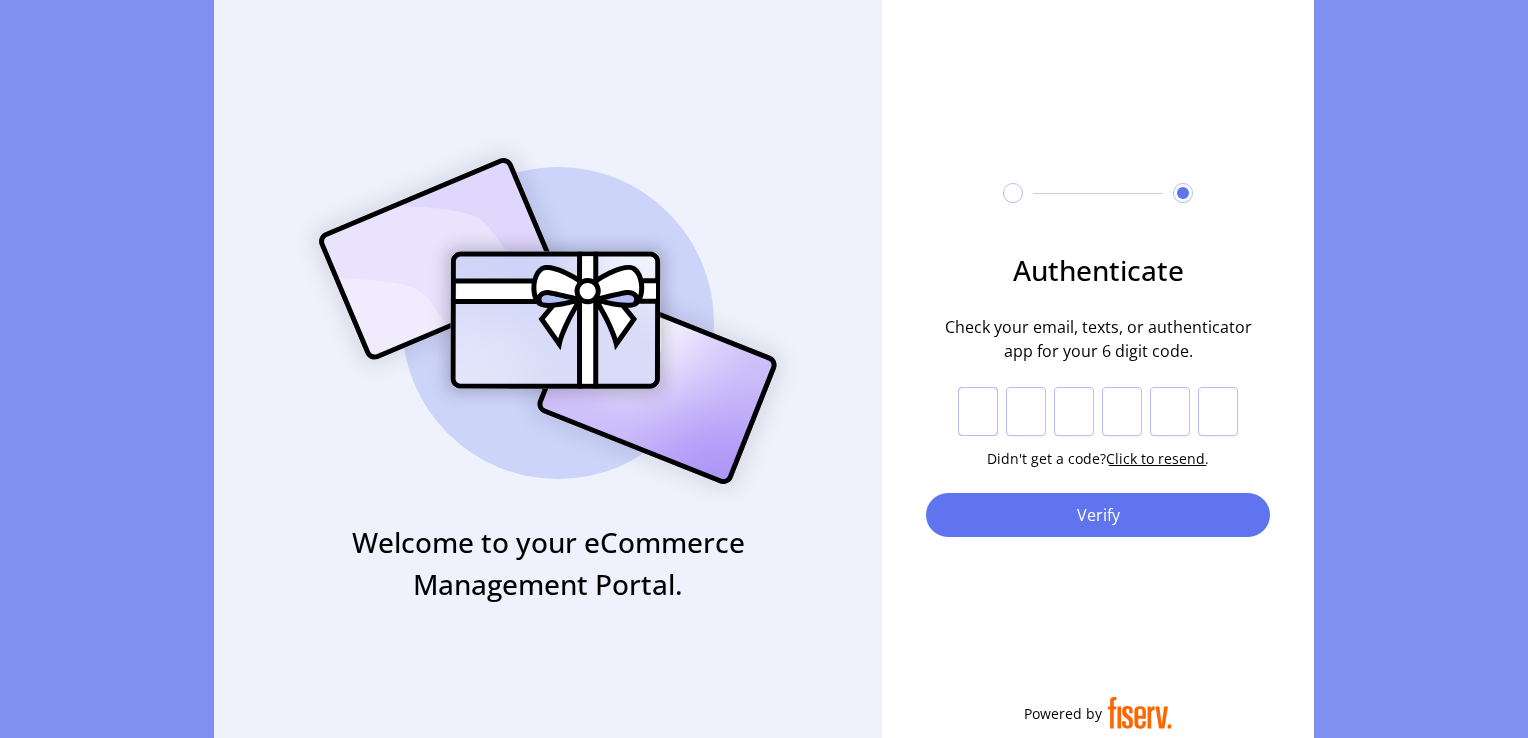 click at bounding box center (978, 412) 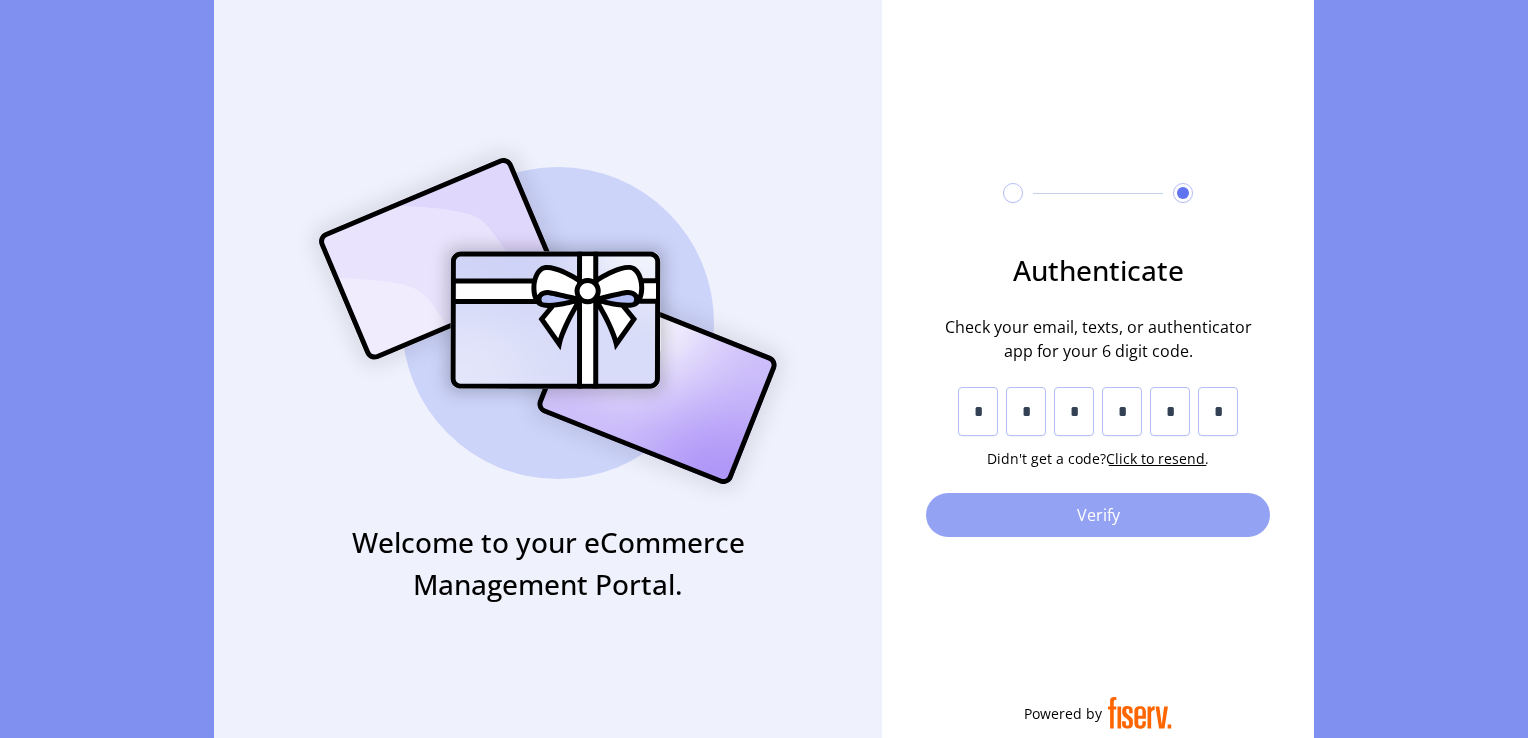 click on "Verify" at bounding box center (1098, 515) 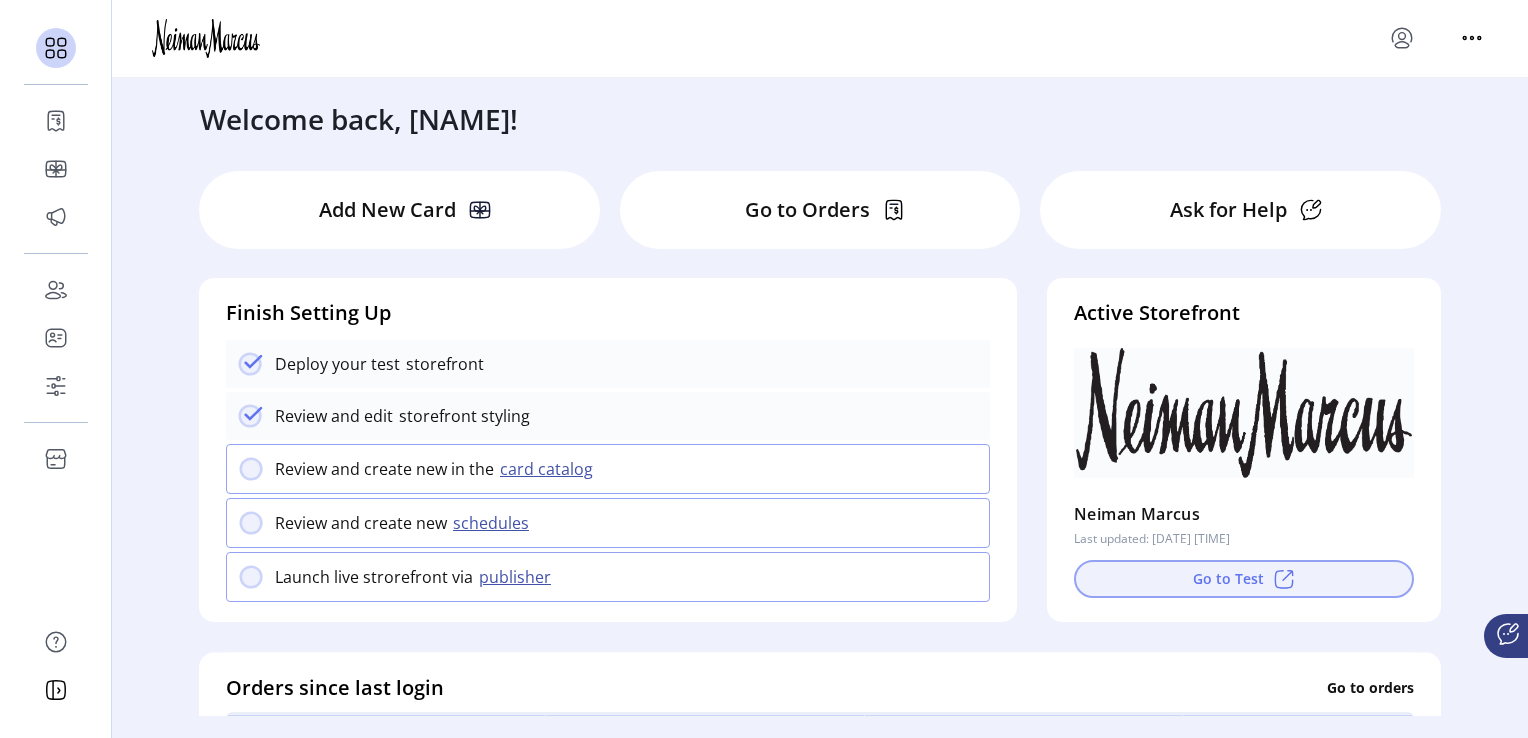 click on "Go to Test" 